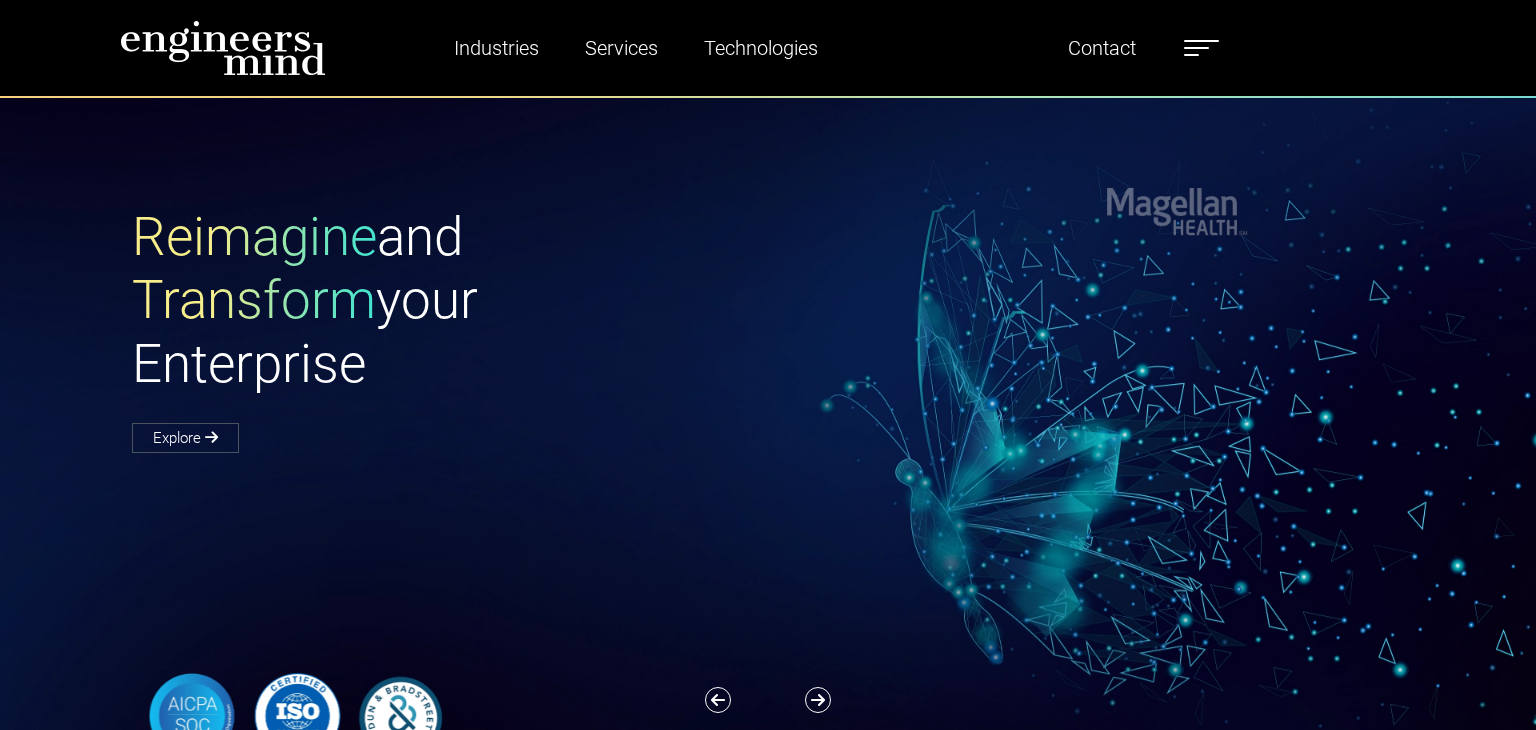 type 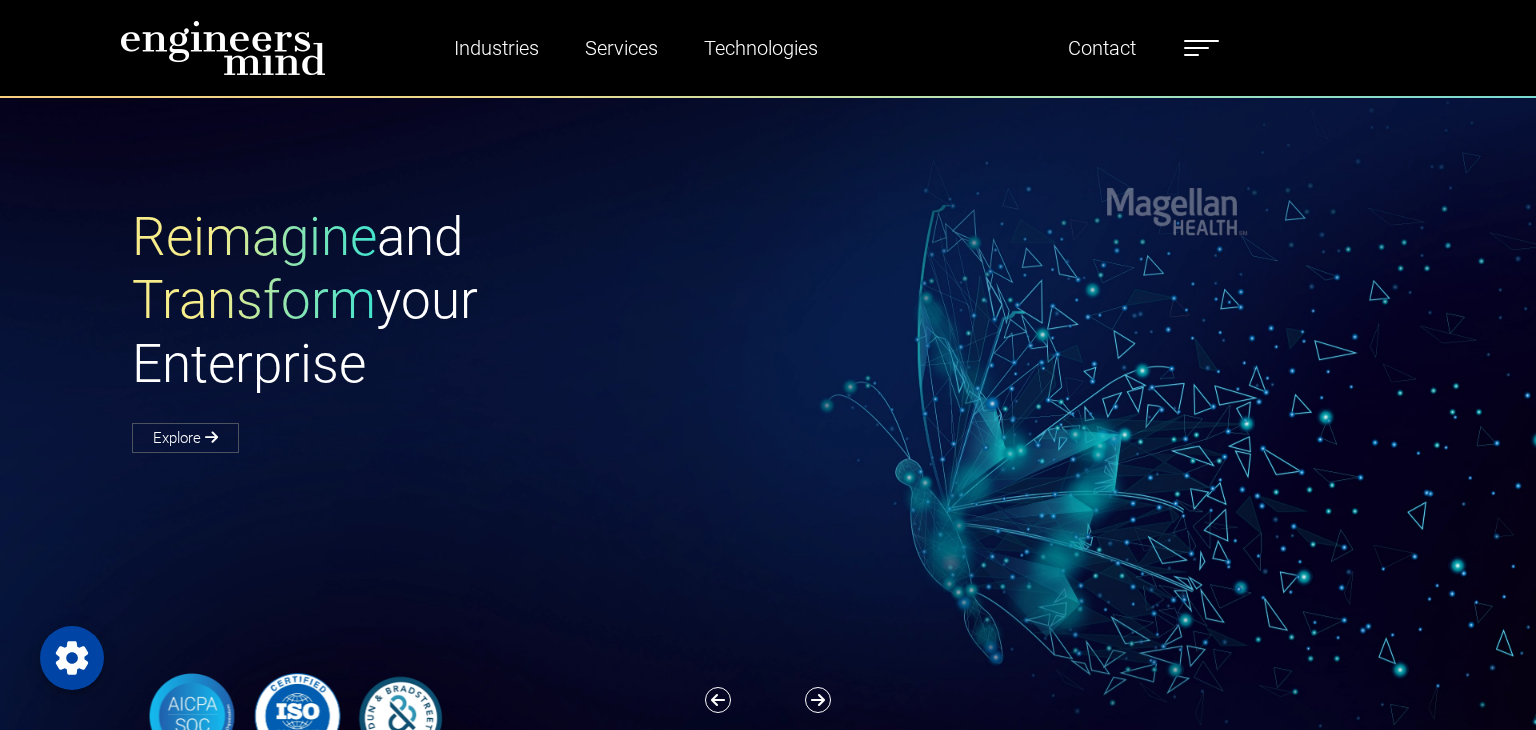 type on "**" 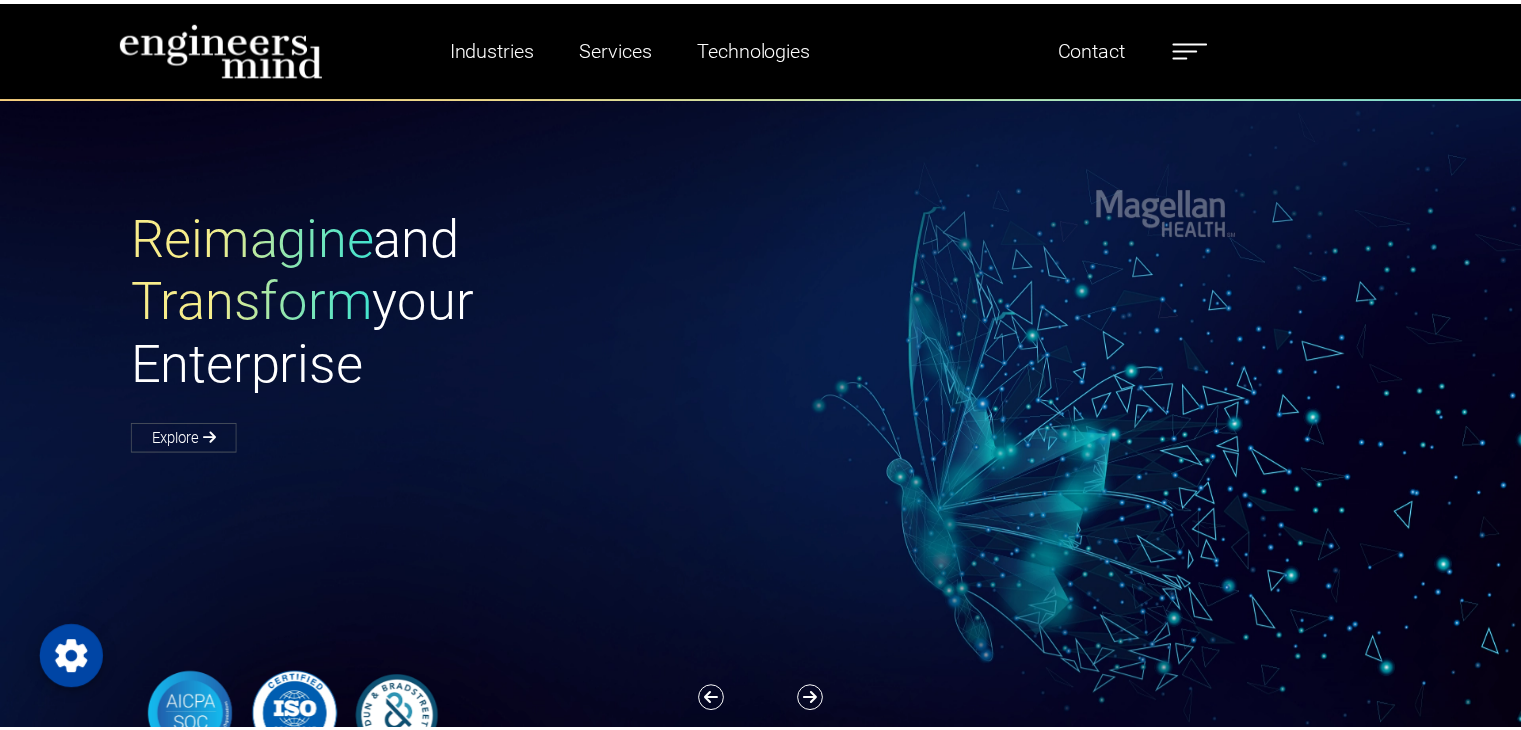 scroll, scrollTop: 0, scrollLeft: 0, axis: both 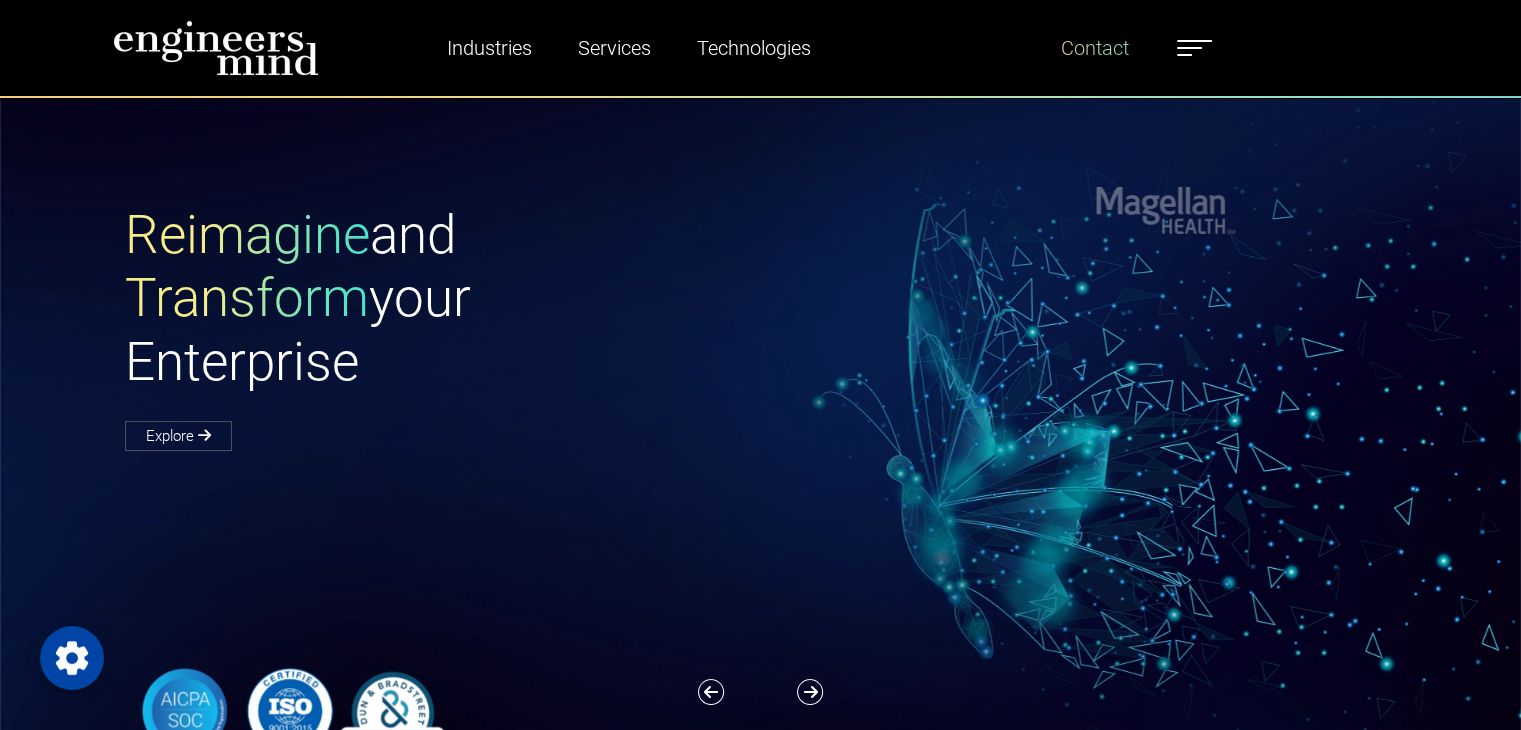 click on "Contact" at bounding box center (1095, 48) 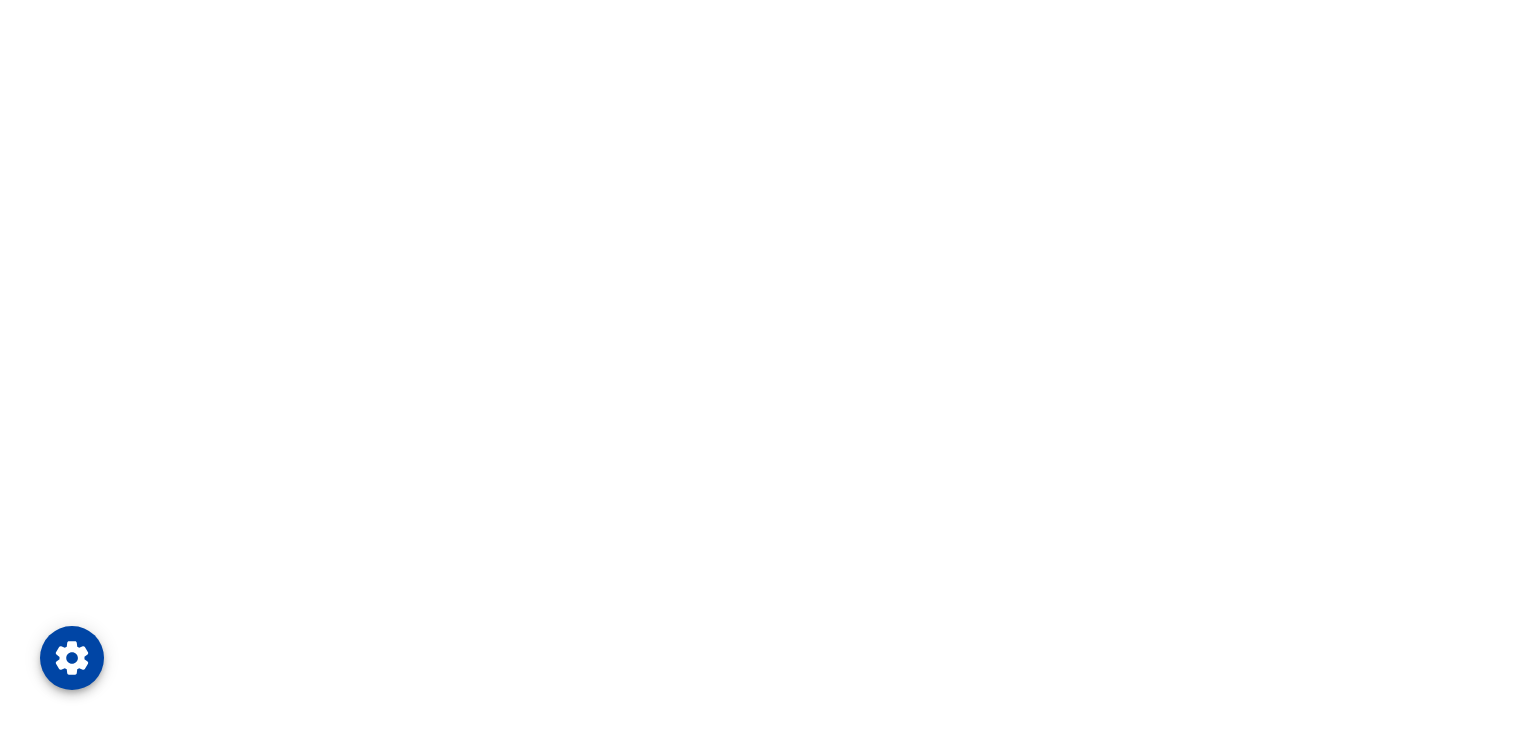 scroll, scrollTop: 0, scrollLeft: 0, axis: both 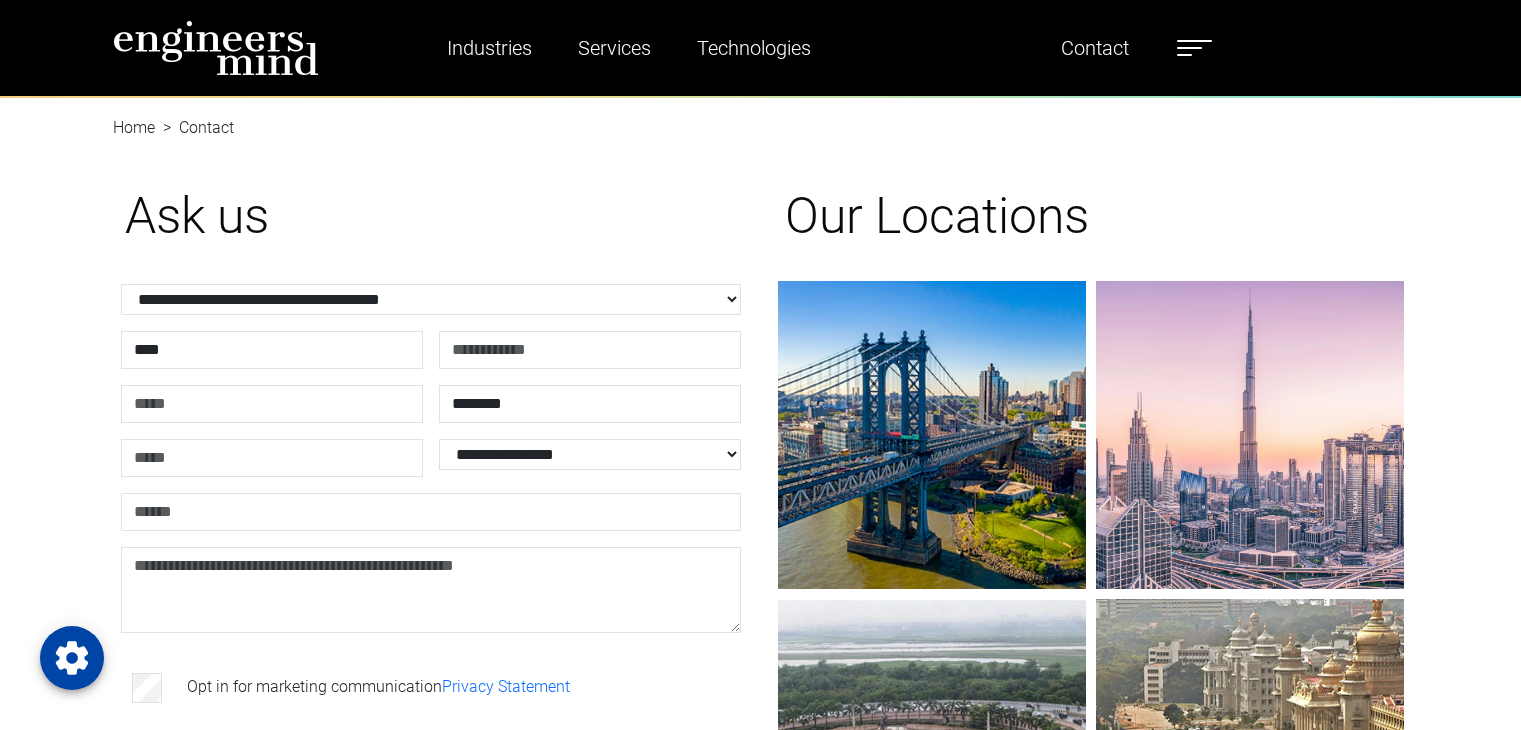 type 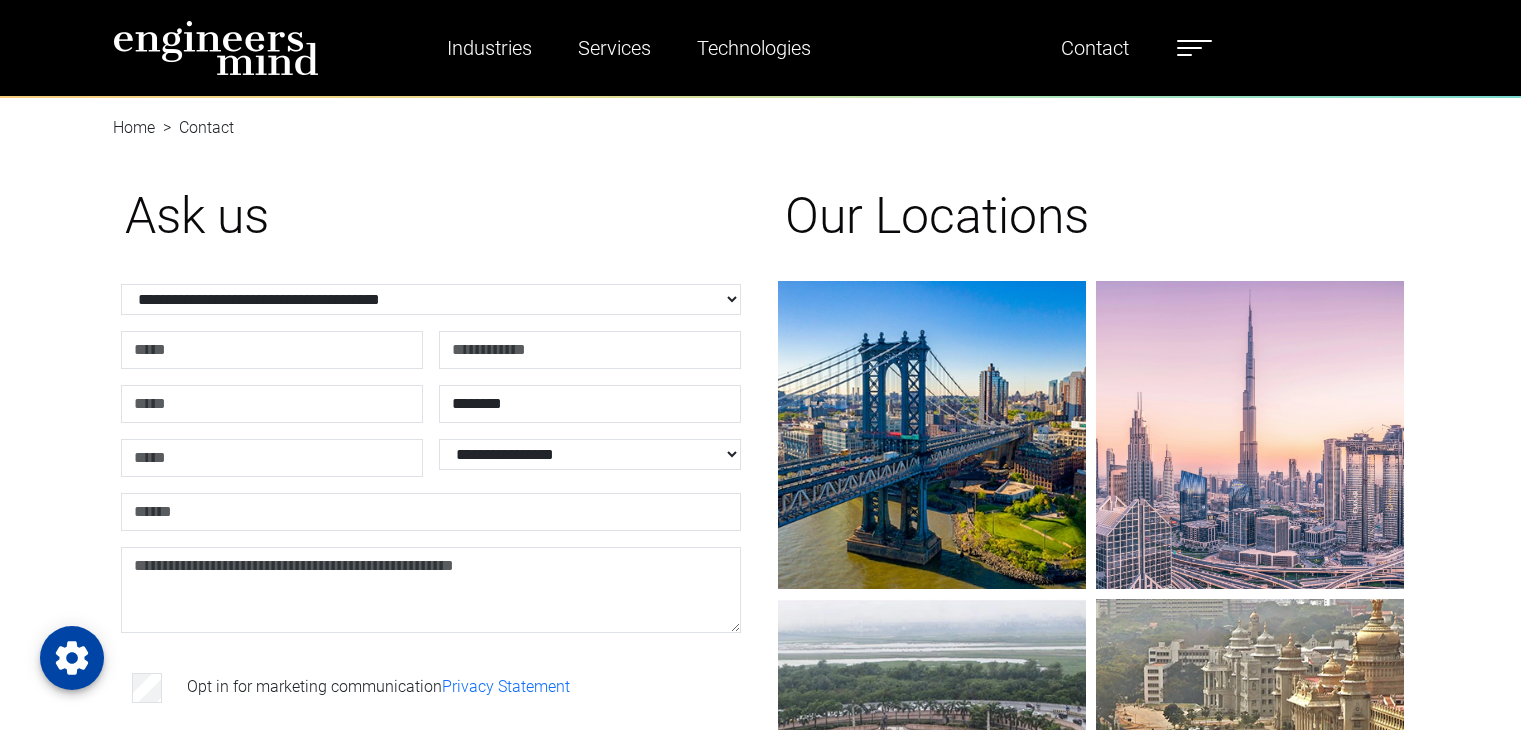 type 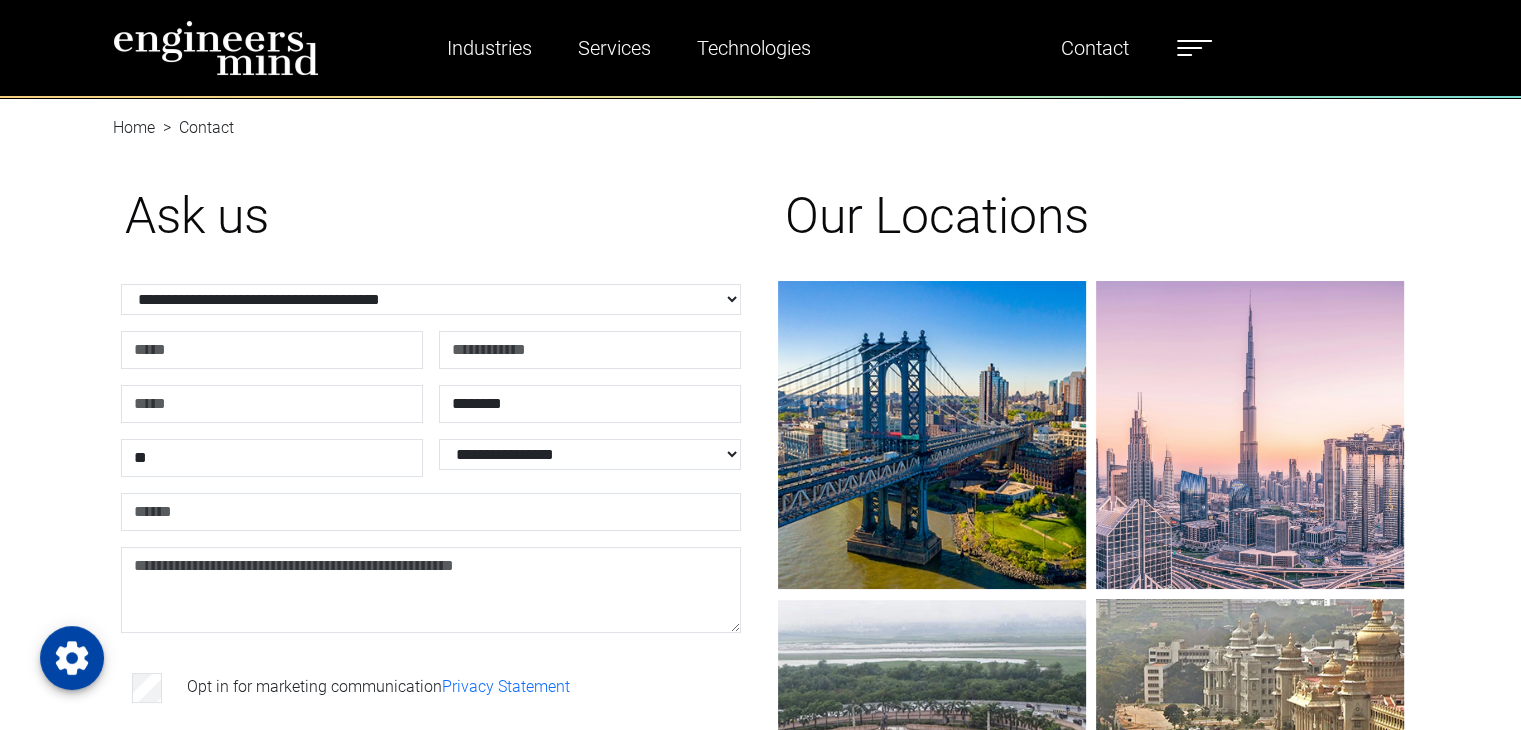 type on "**" 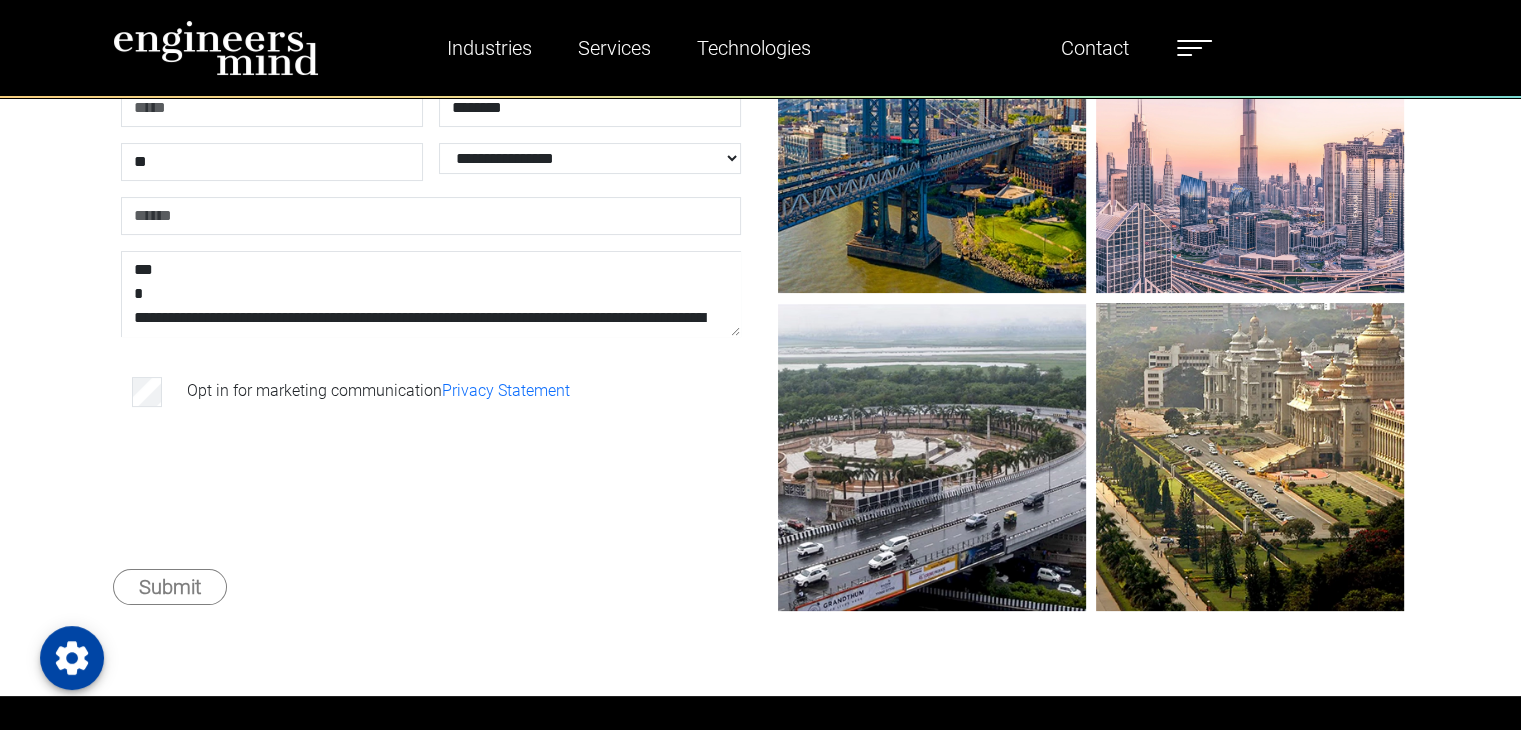 type on "**********" 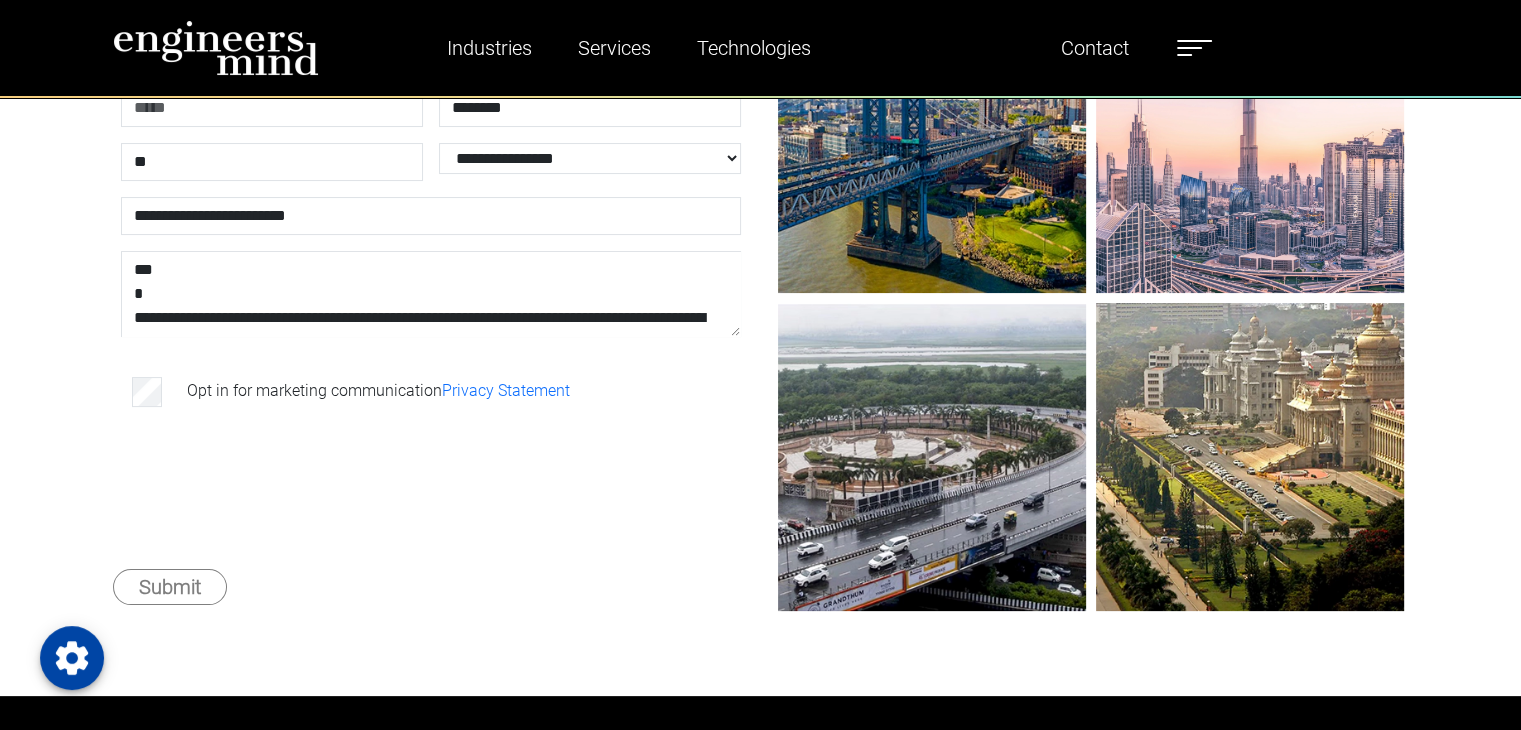 type on "**********" 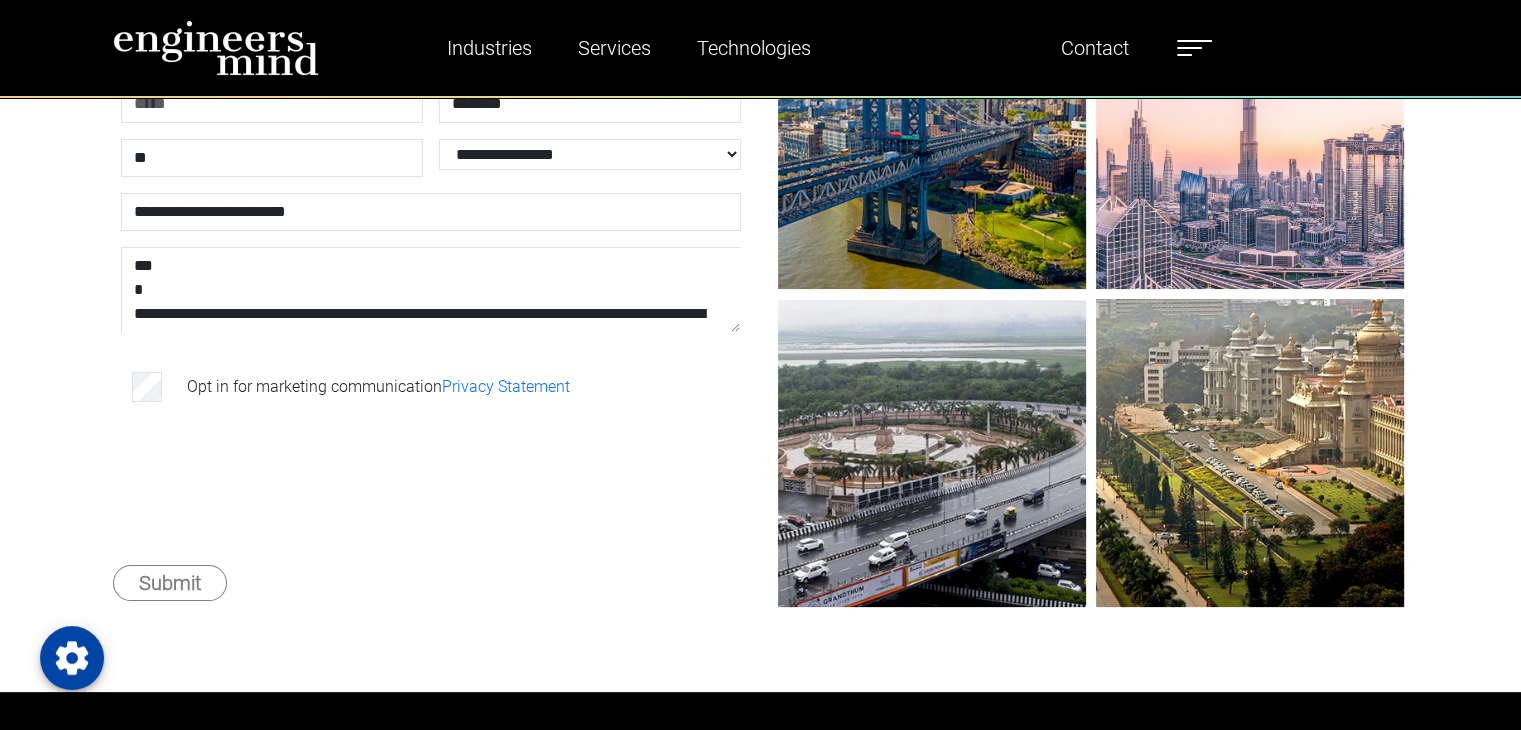scroll, scrollTop: 0, scrollLeft: 0, axis: both 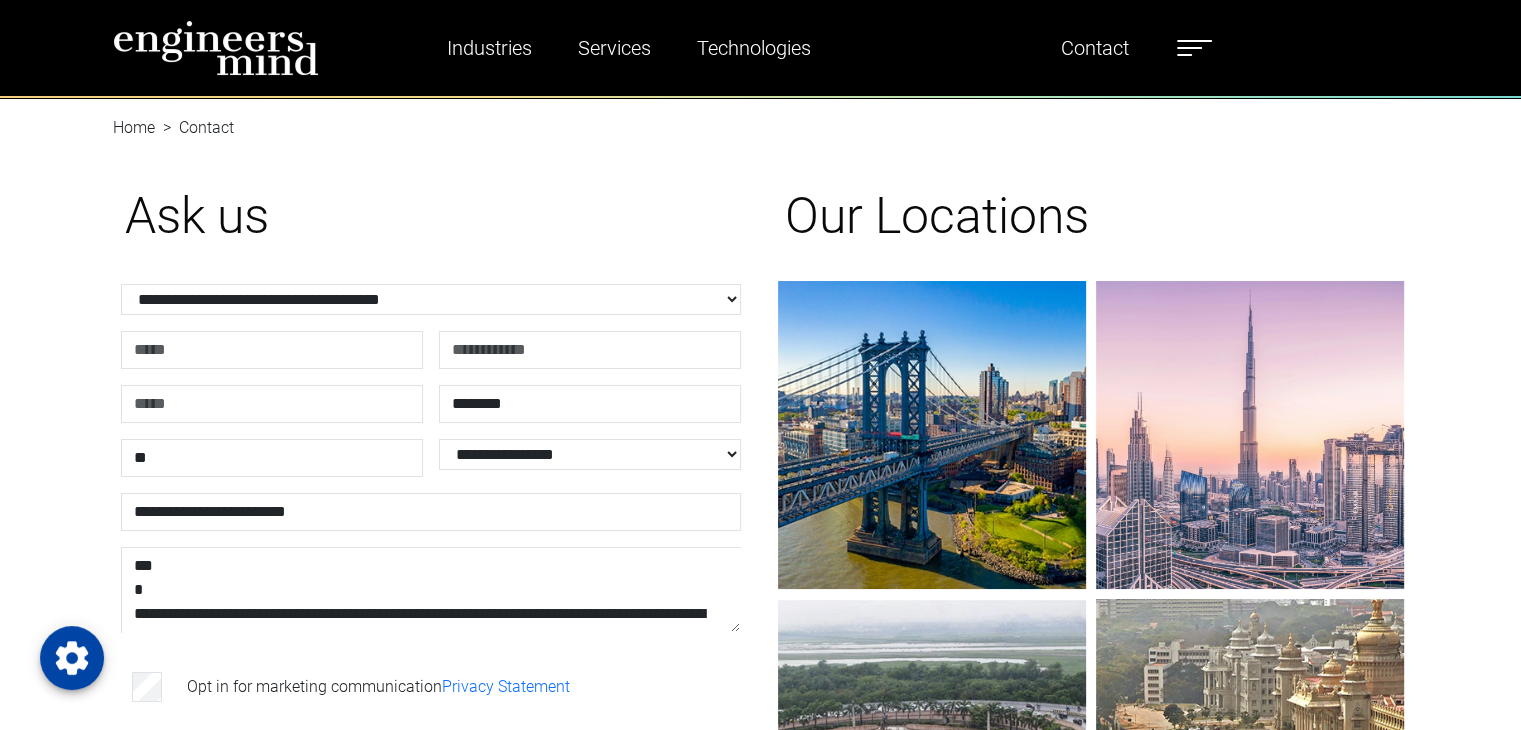 drag, startPoint x: 294, startPoint y: 373, endPoint x: 305, endPoint y: 372, distance: 11.045361 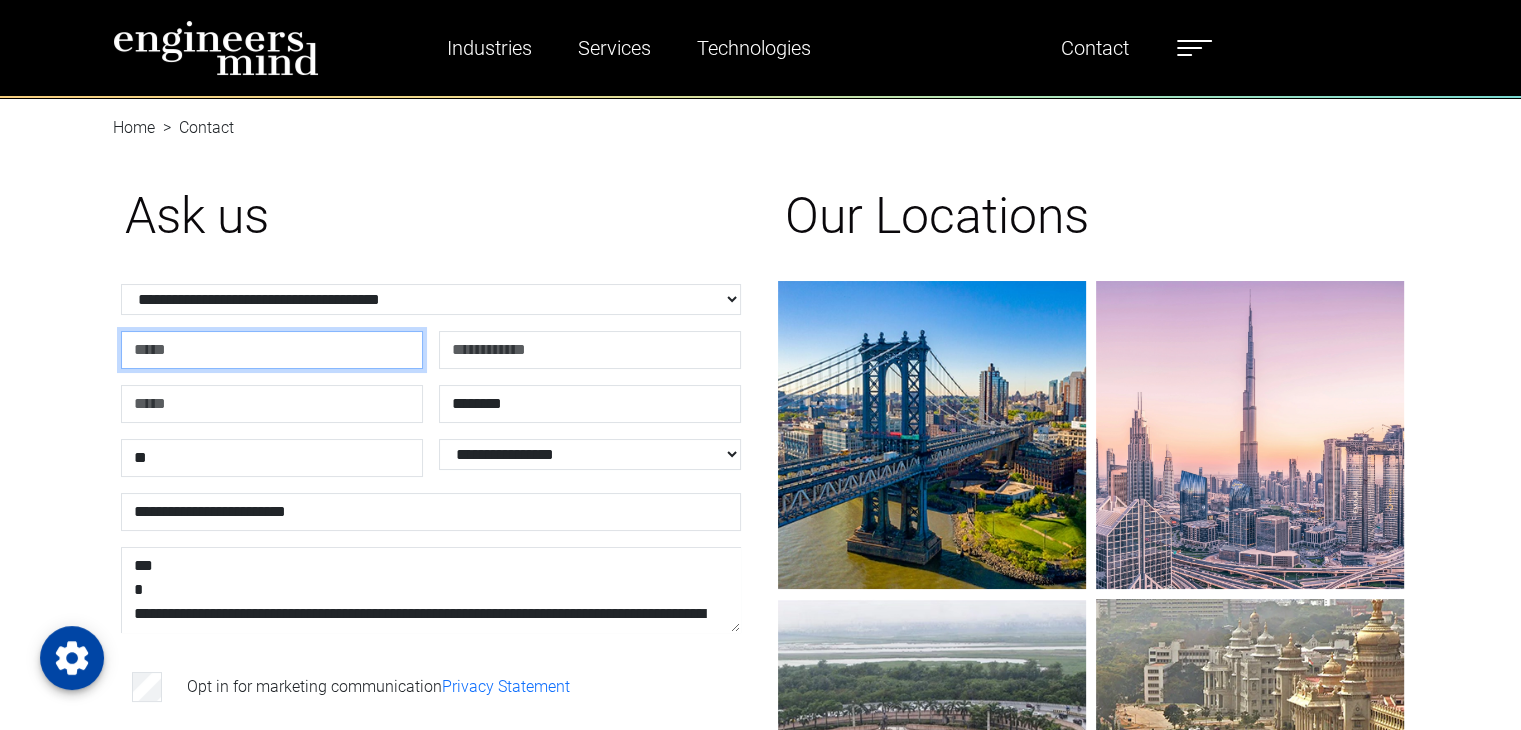 drag, startPoint x: 314, startPoint y: 349, endPoint x: 306, endPoint y: 369, distance: 21.540659 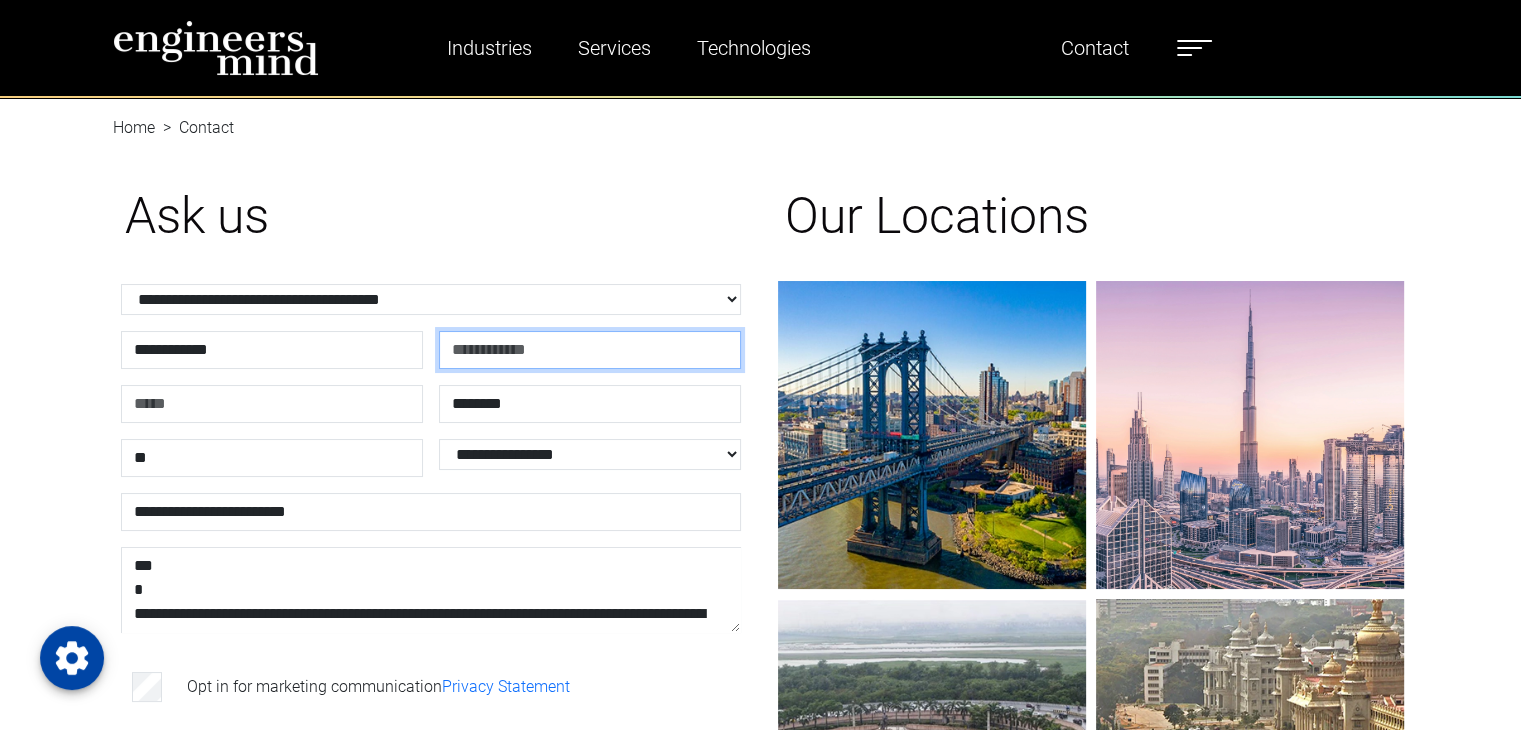 type on "**********" 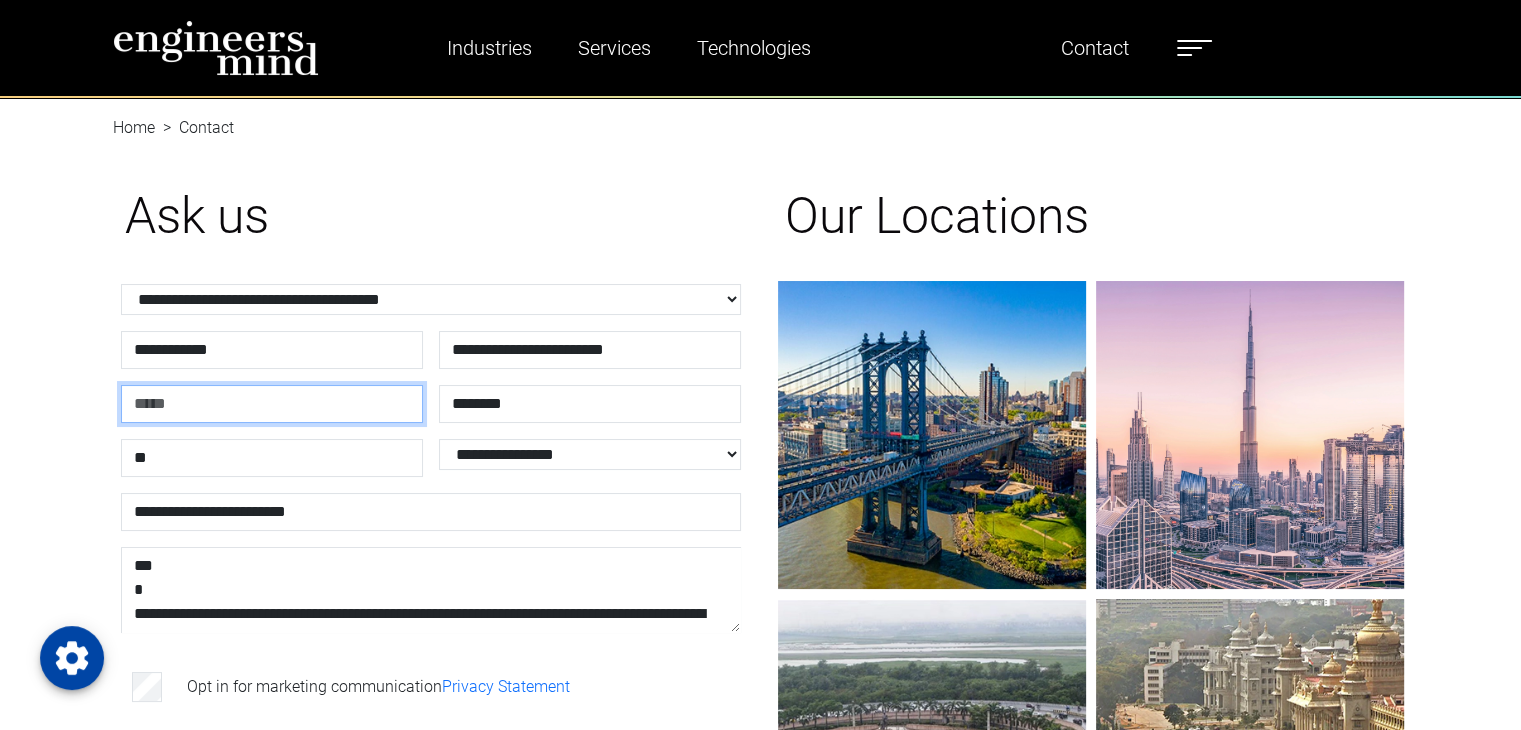 type on "**********" 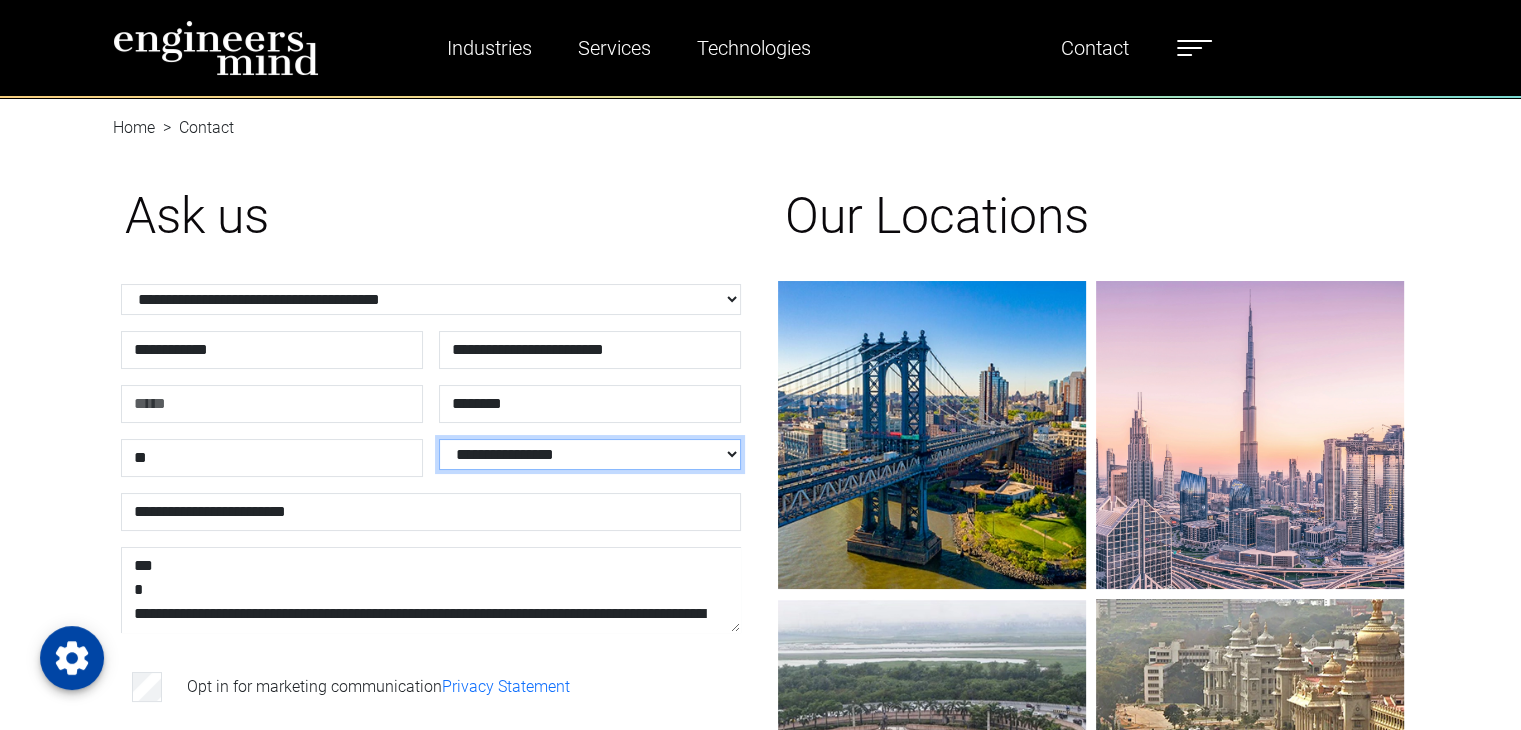 select on "**********" 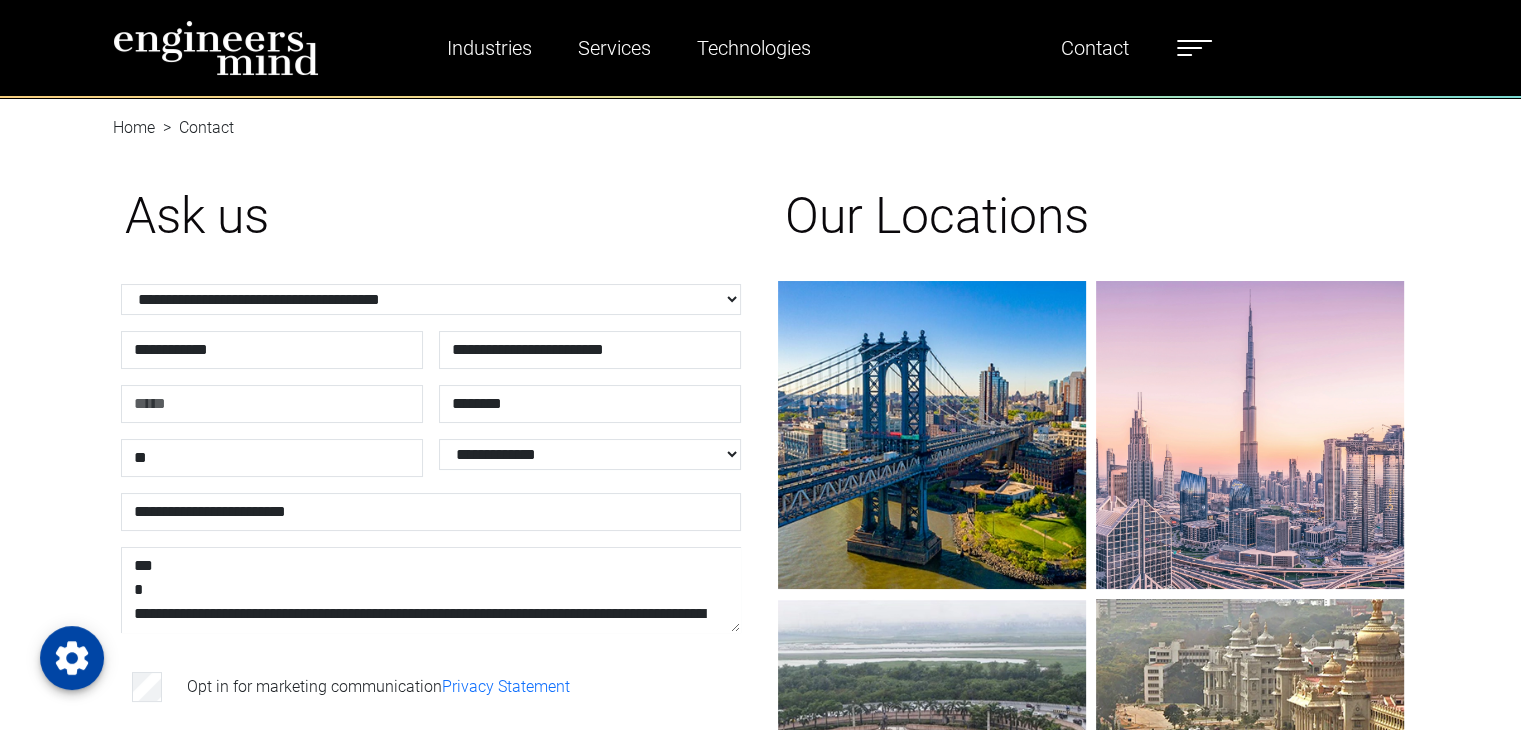 drag, startPoint x: 315, startPoint y: 330, endPoint x: 318, endPoint y: 320, distance: 10.440307 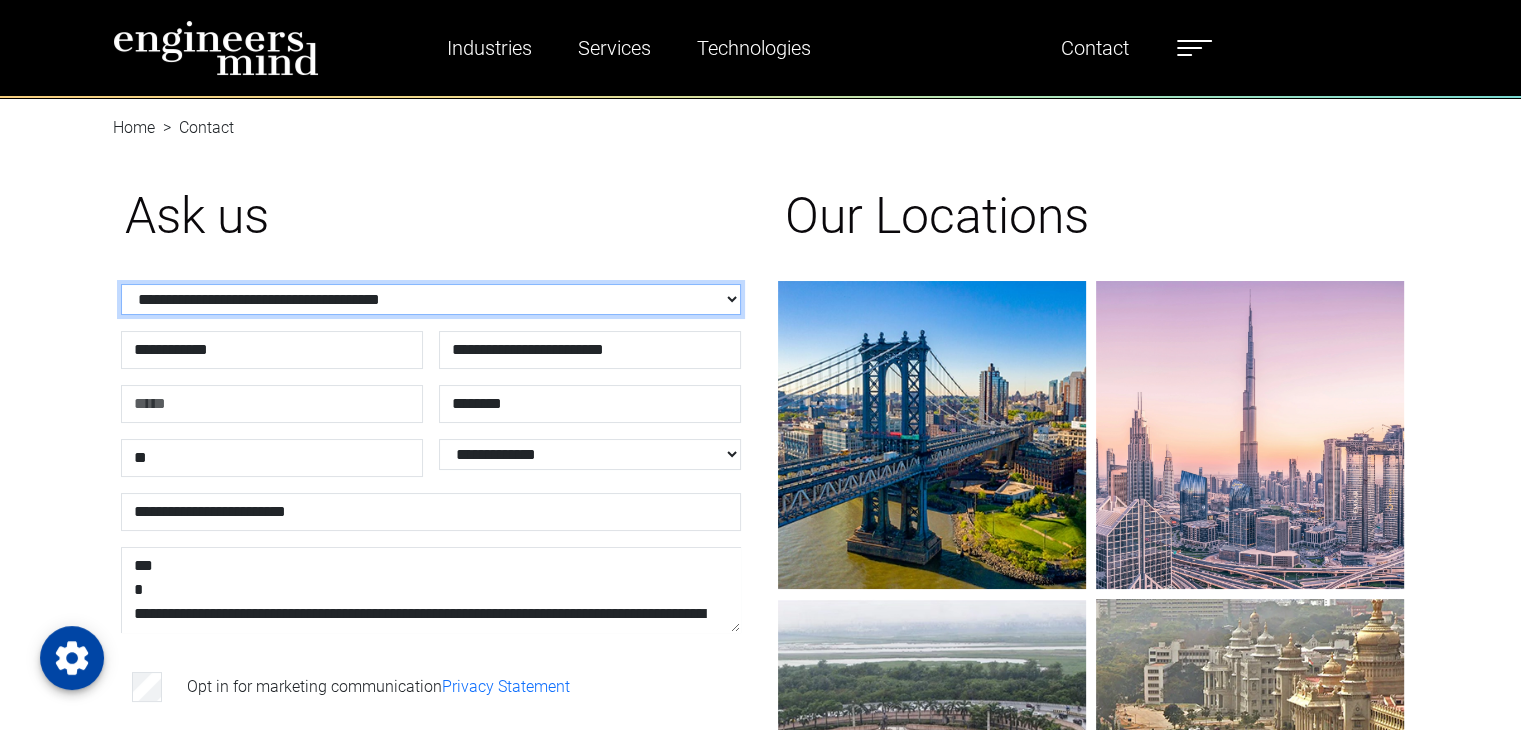 click on "**********" at bounding box center [431, 299] 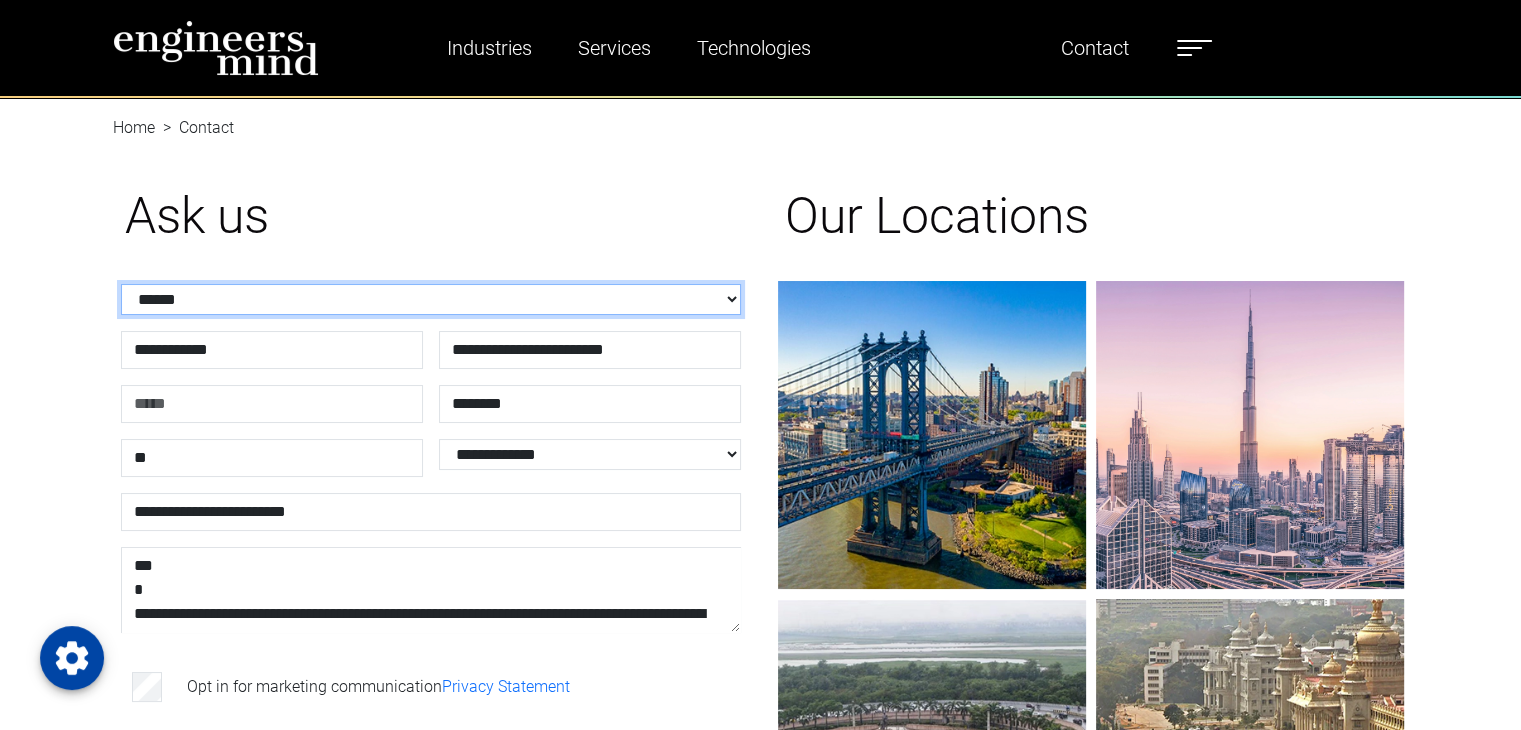 click on "**********" at bounding box center [431, 299] 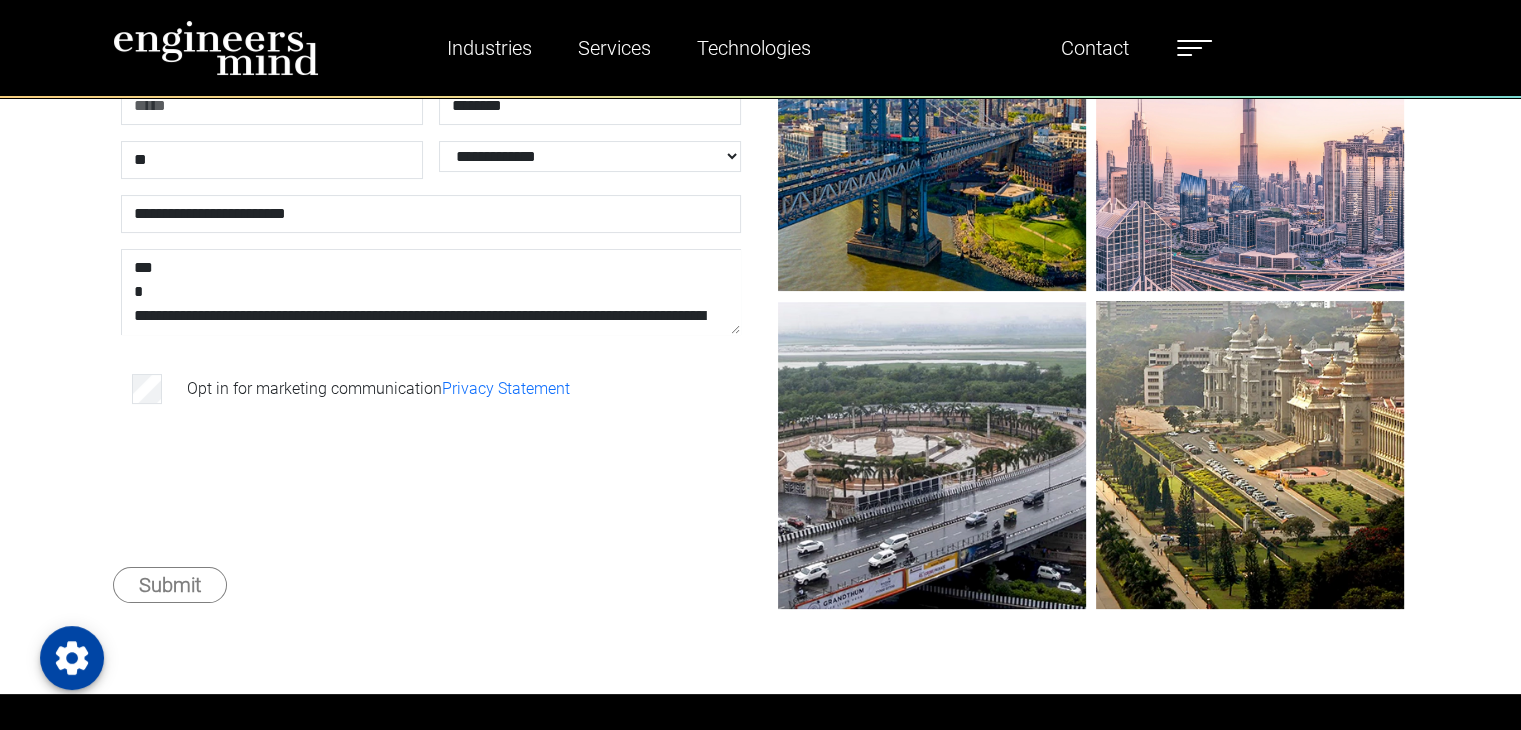 scroll, scrollTop: 300, scrollLeft: 0, axis: vertical 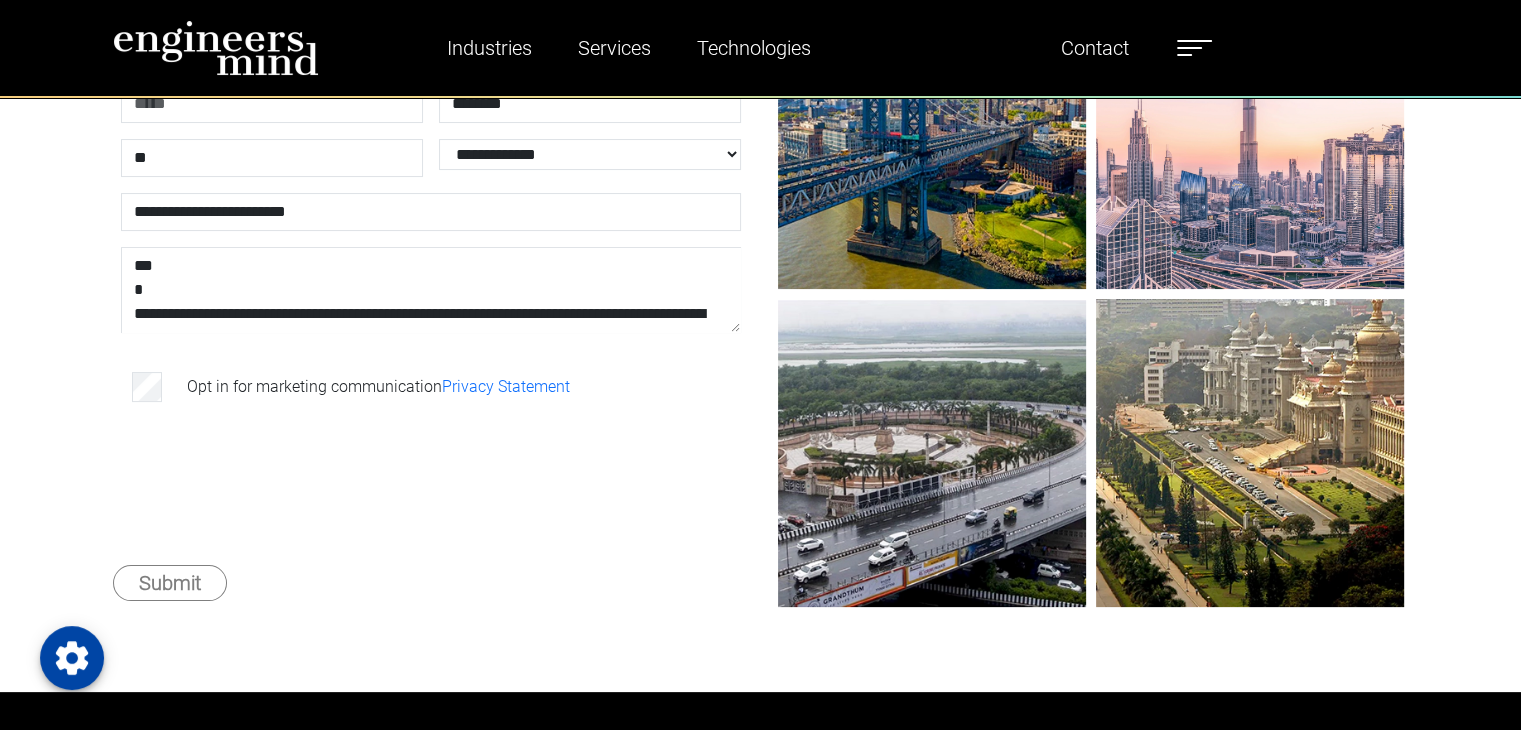 click on "Opt in for marketing communication  Privacy Statement" at bounding box center [431, 392] 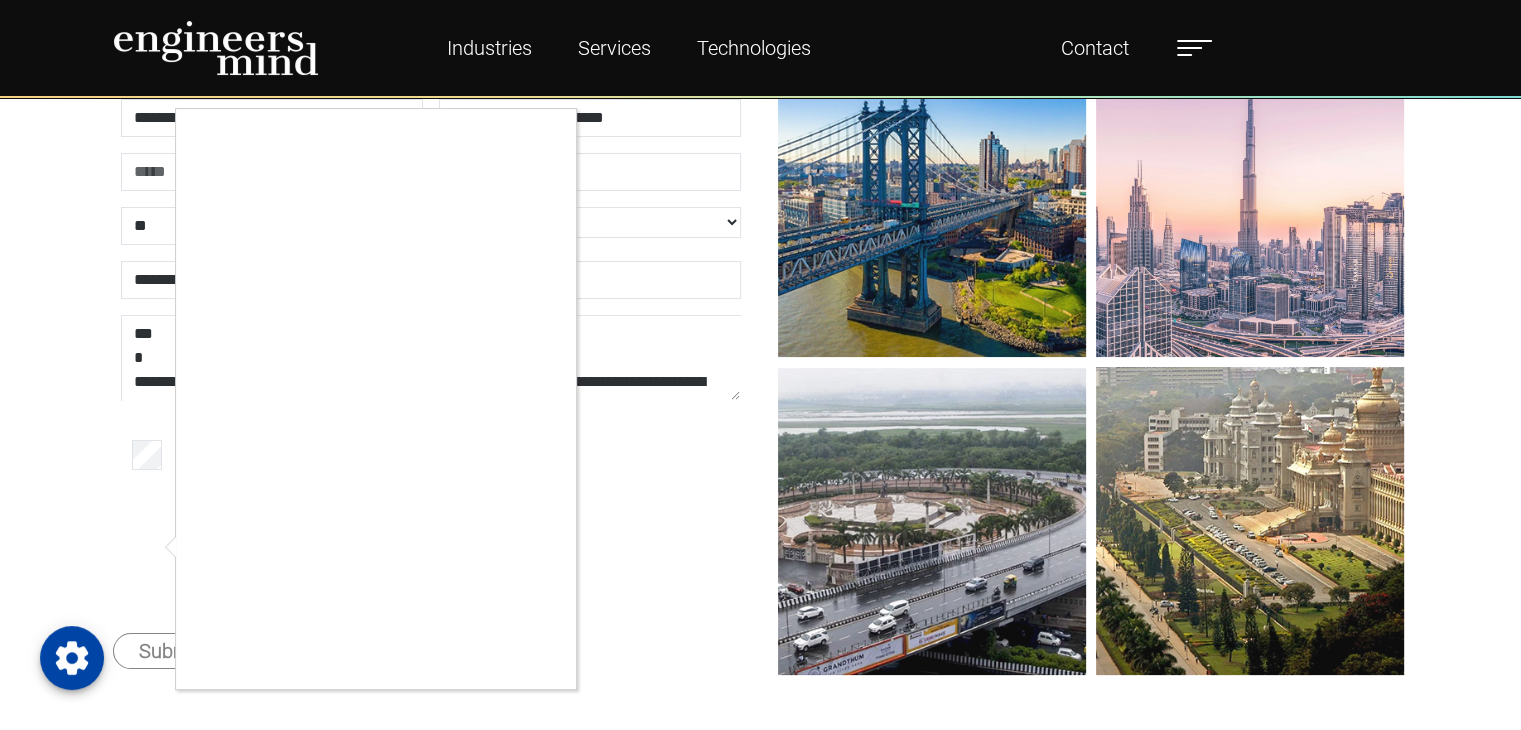 scroll, scrollTop: 200, scrollLeft: 0, axis: vertical 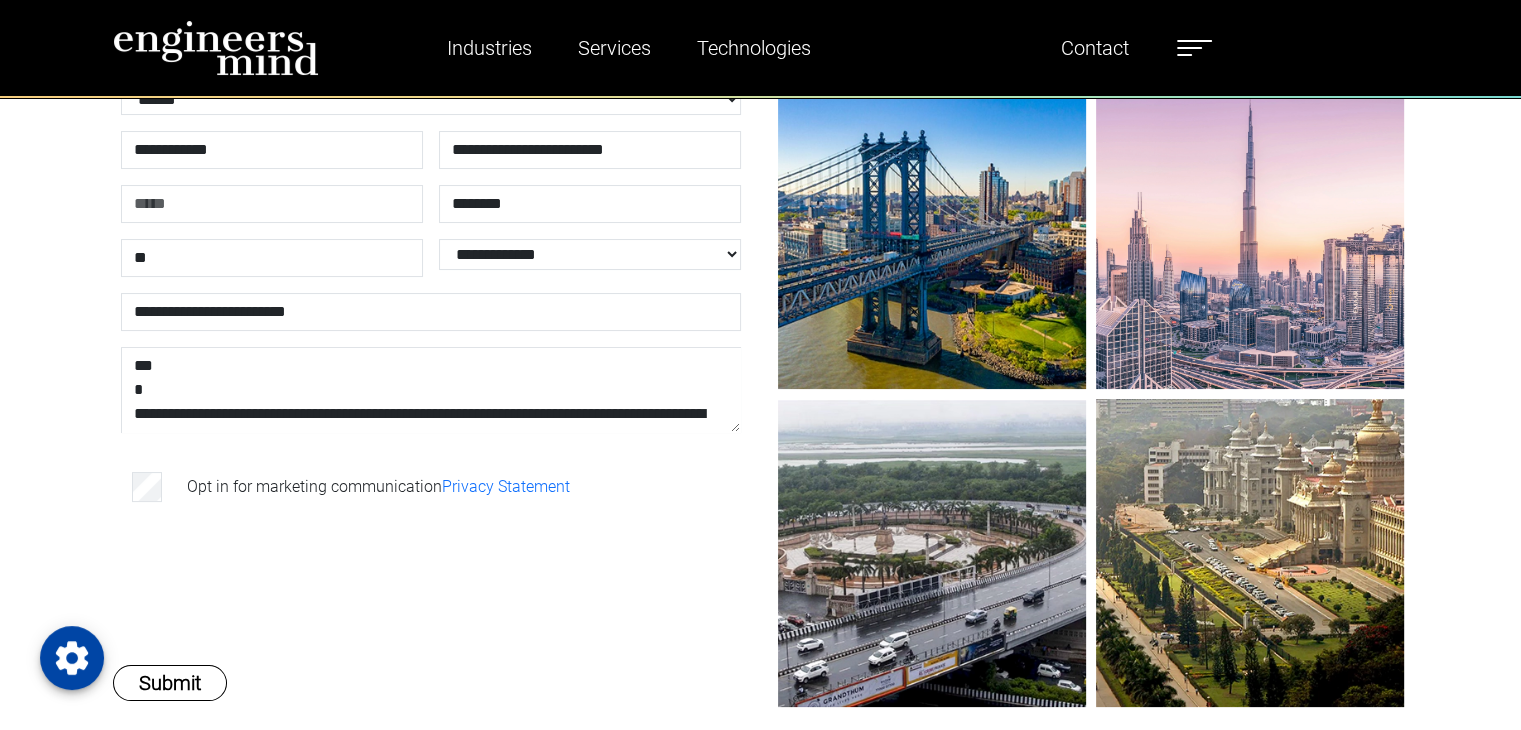 click on "**********" at bounding box center (431, 388) 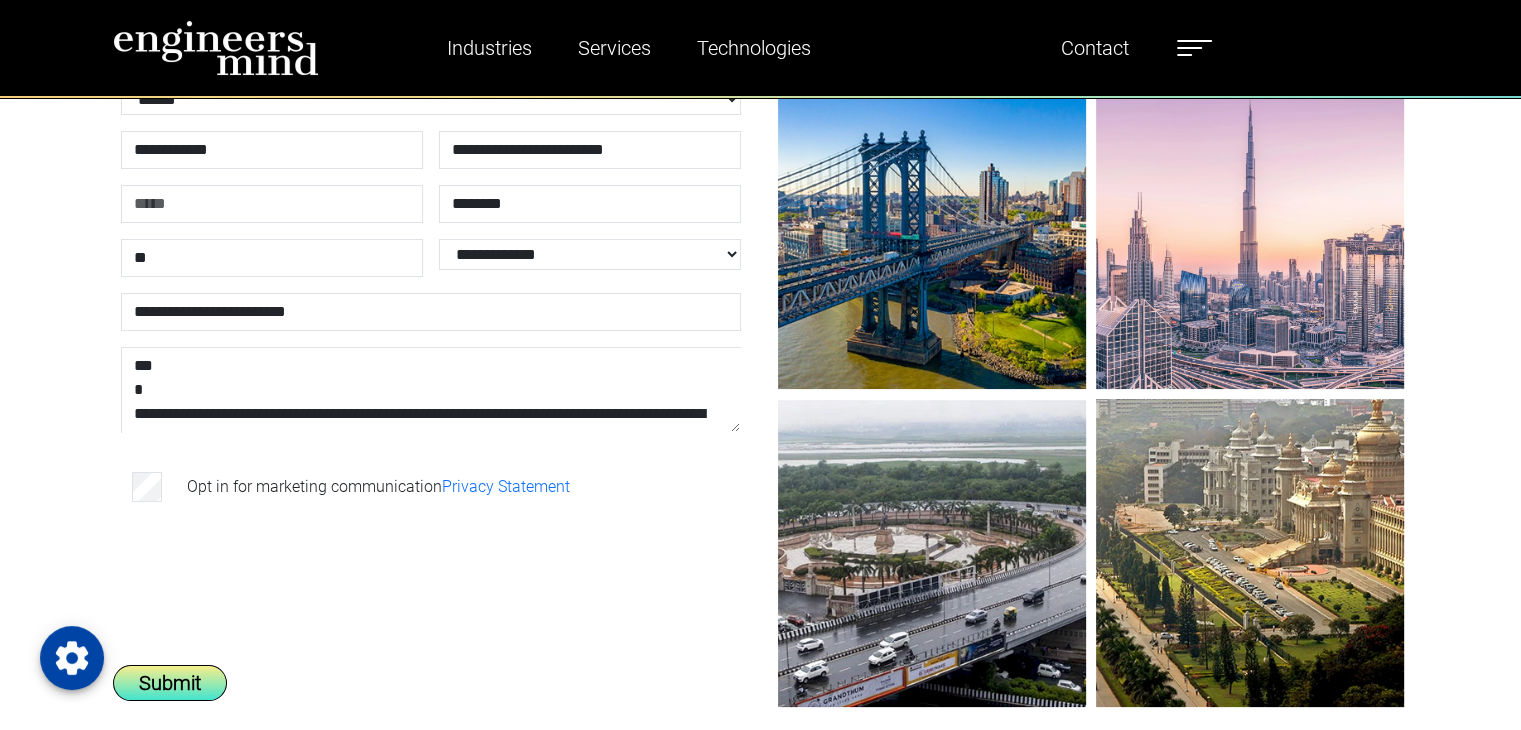 click on "Submit" at bounding box center (170, 683) 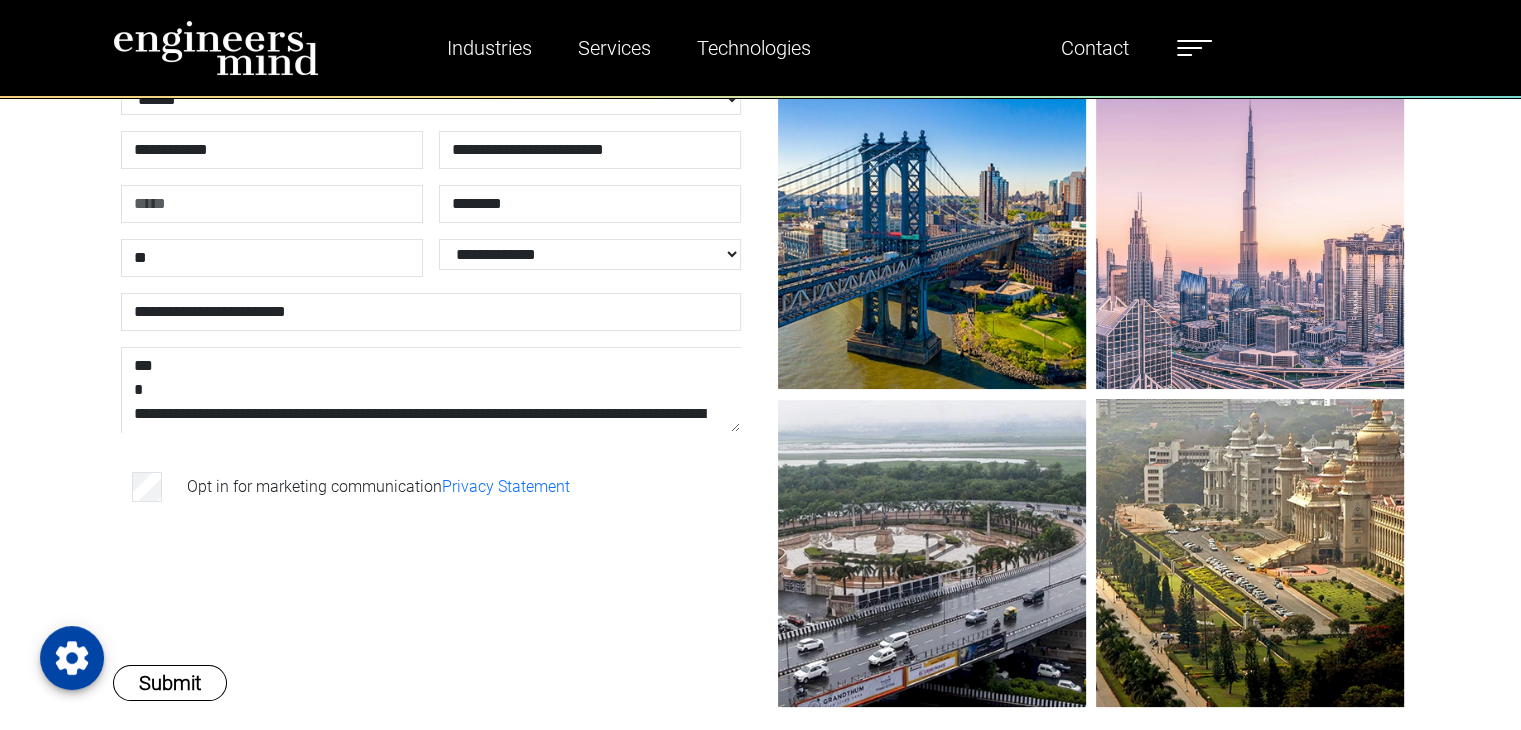 type 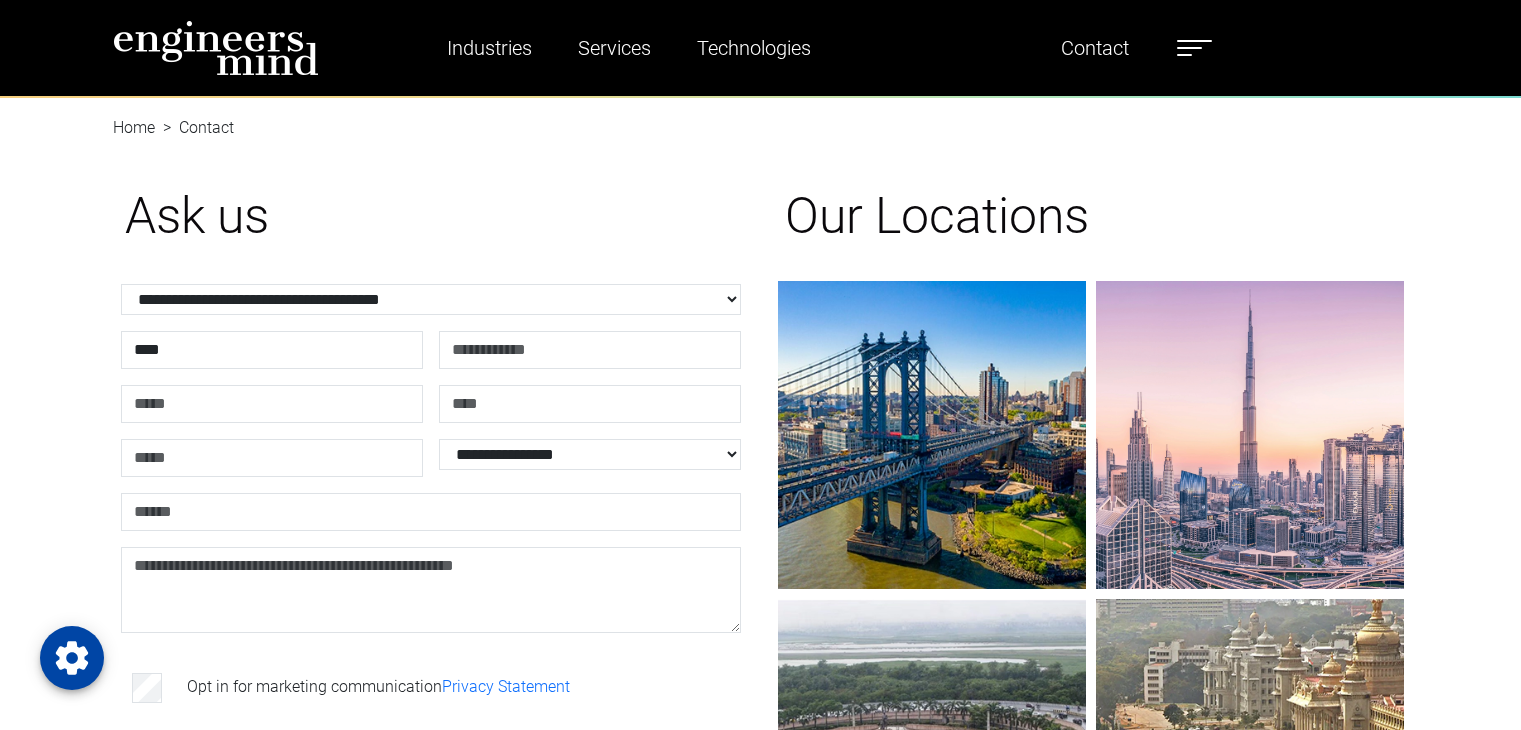 type 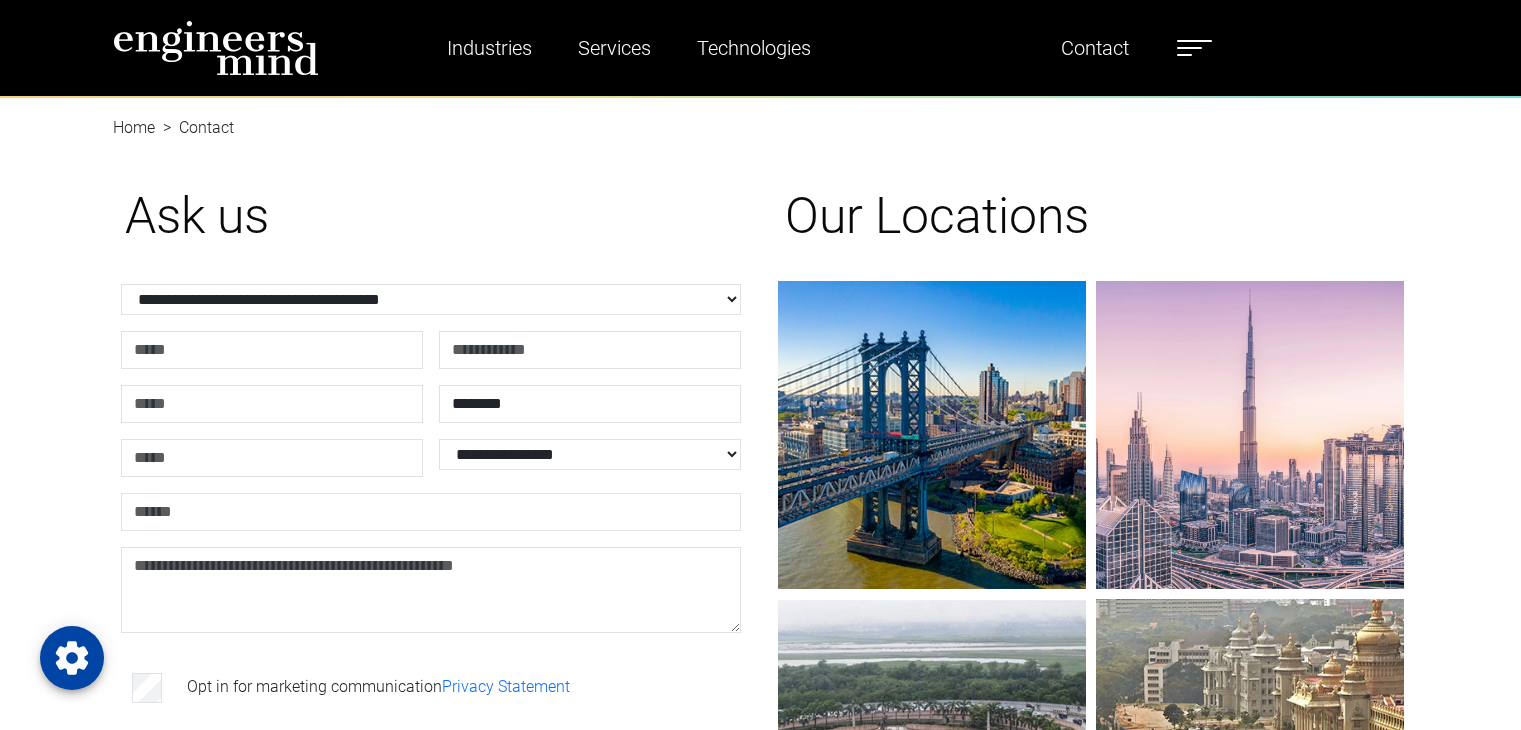 type on "********" 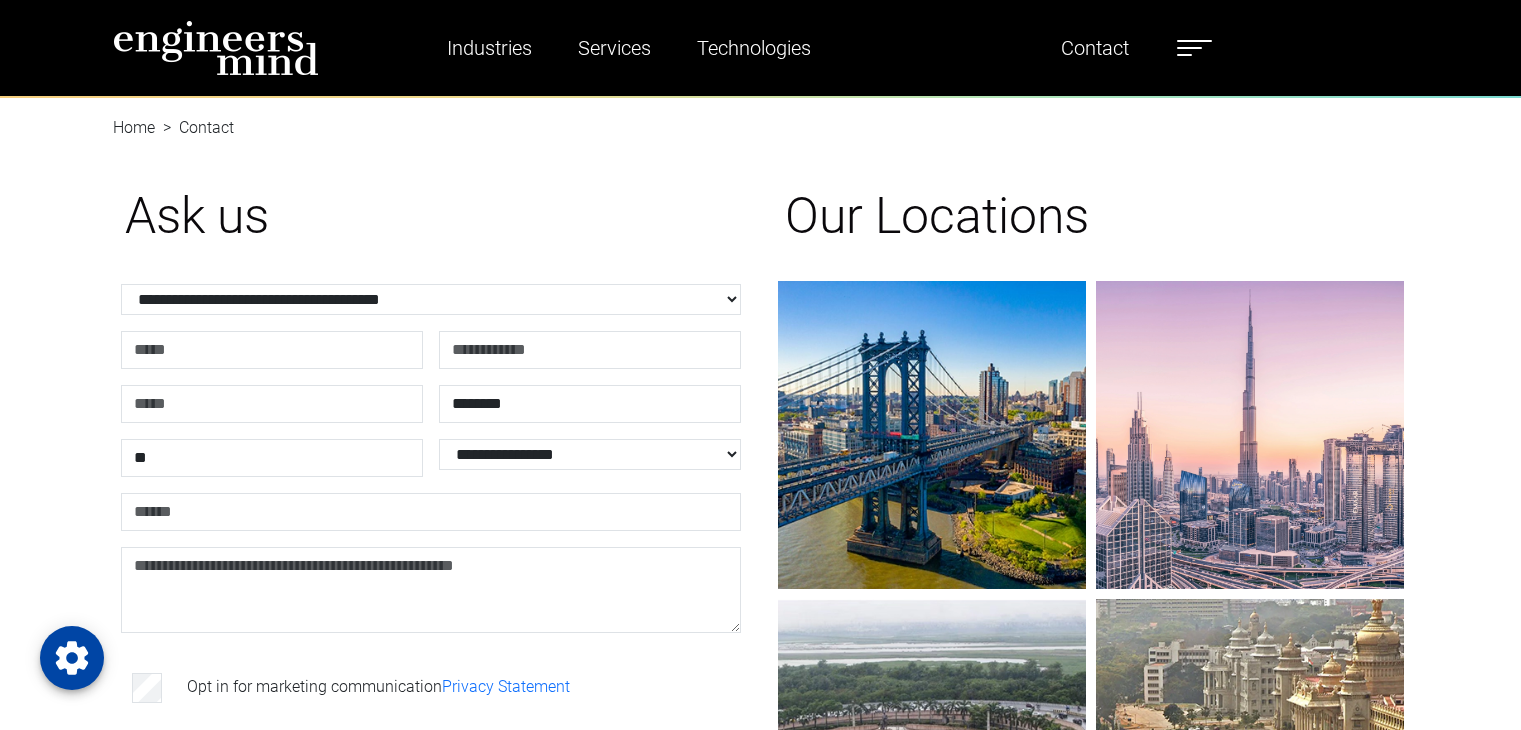 type on "**" 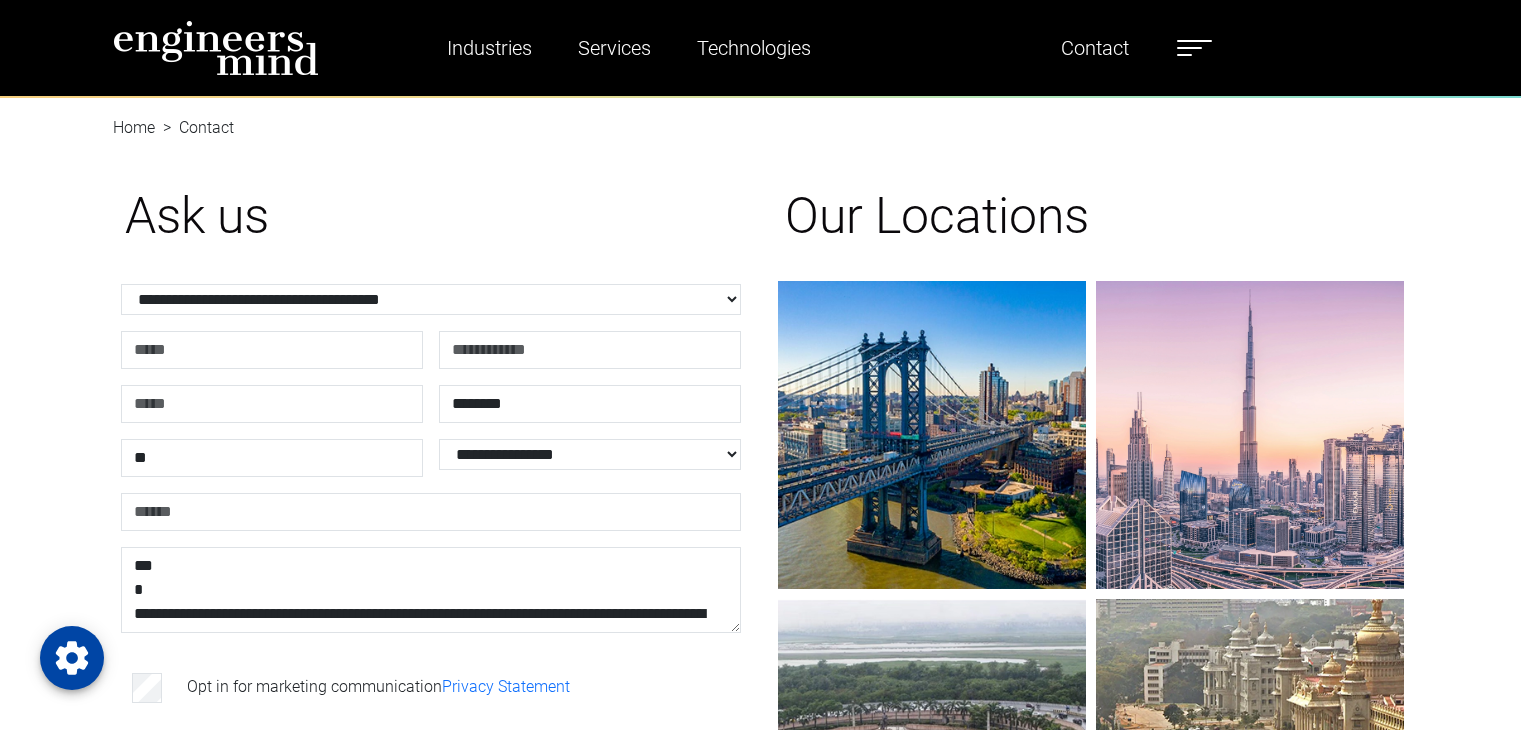 type on "**********" 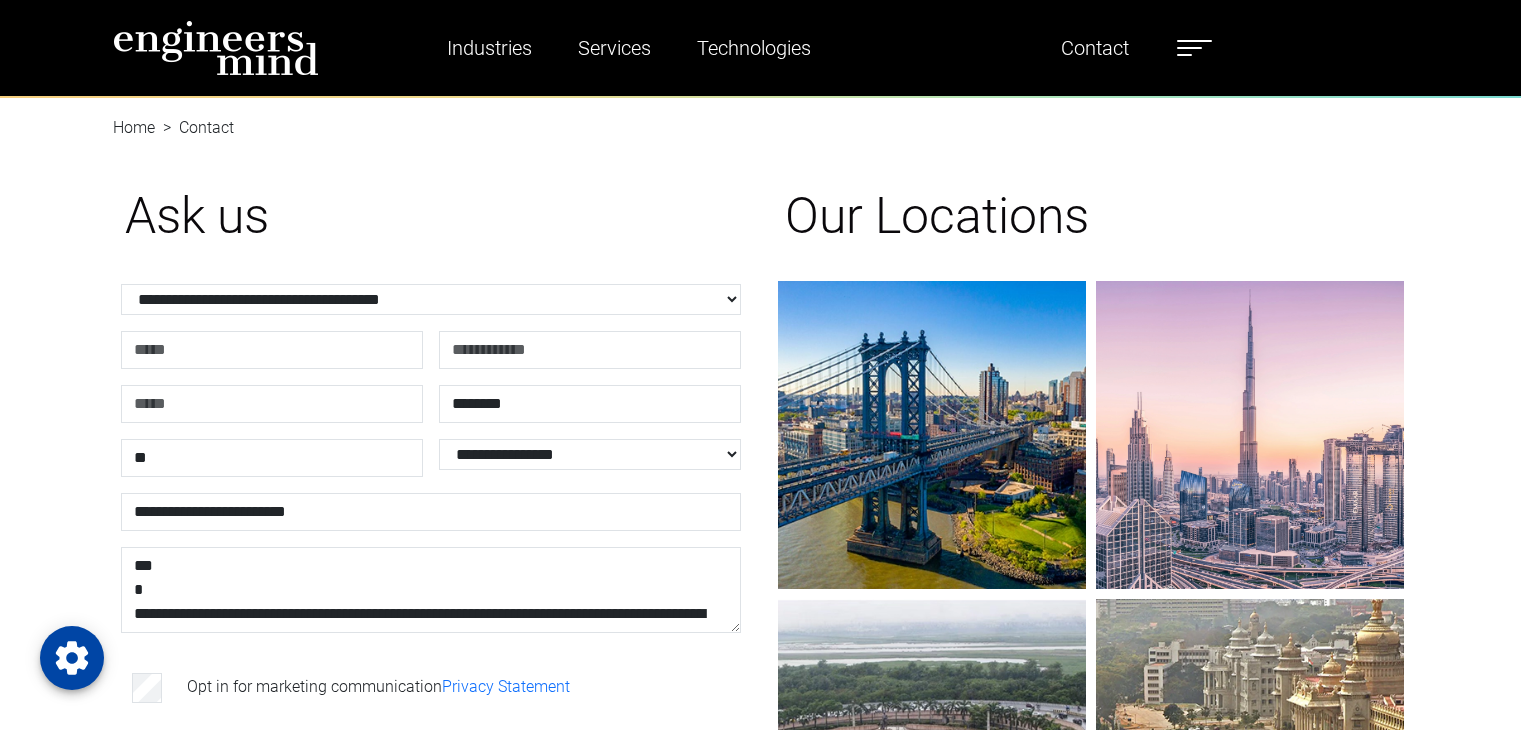 type on "**********" 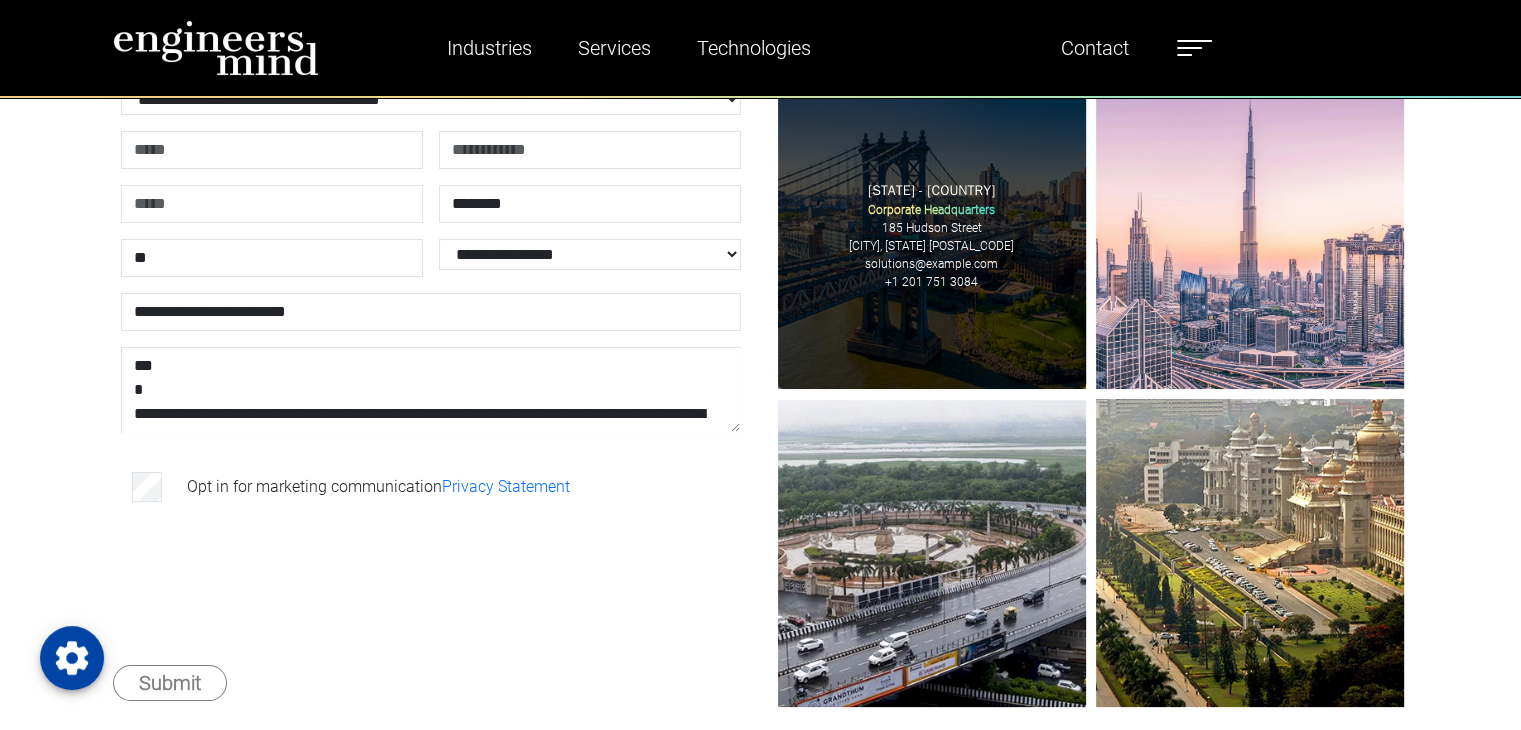 scroll, scrollTop: 200, scrollLeft: 0, axis: vertical 